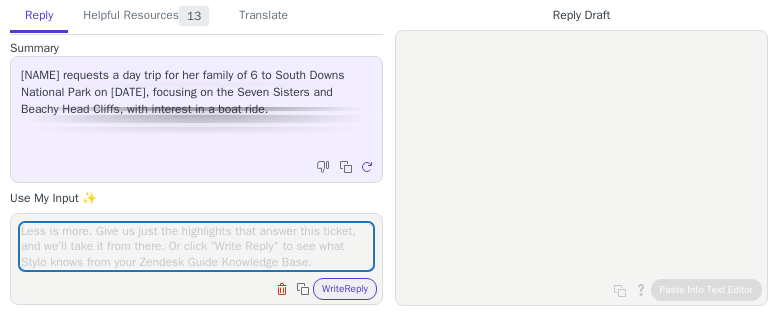 click at bounding box center (196, 246) 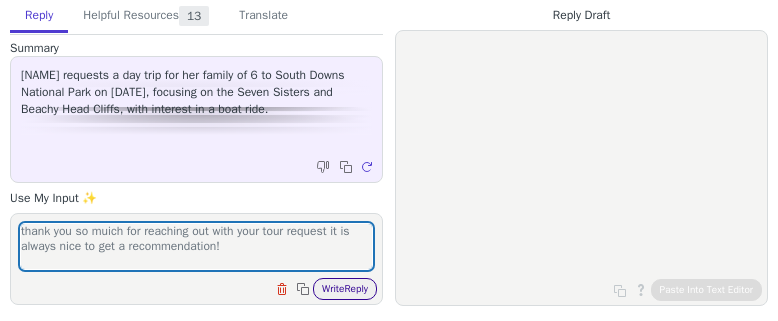 type on "thank you so muich for reaching out with your tour request it is always nice to get a recommendation!" 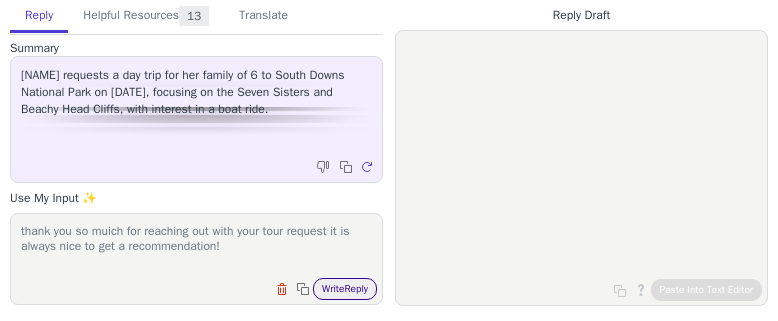 click on "Write  Reply" at bounding box center [345, 289] 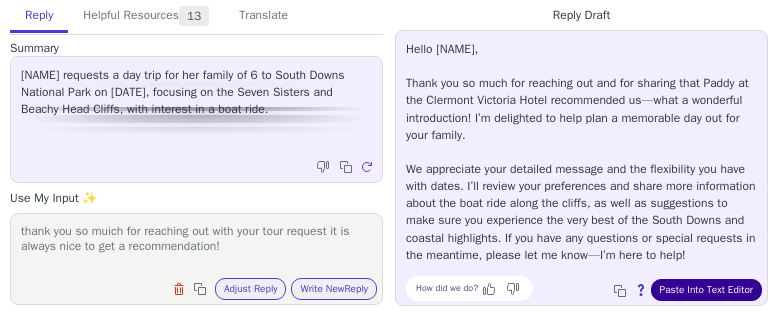 click on "Paste Into Text Editor" at bounding box center (706, 290) 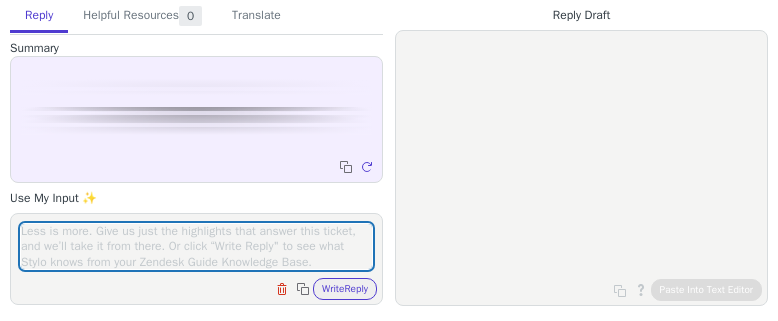 scroll, scrollTop: 0, scrollLeft: 0, axis: both 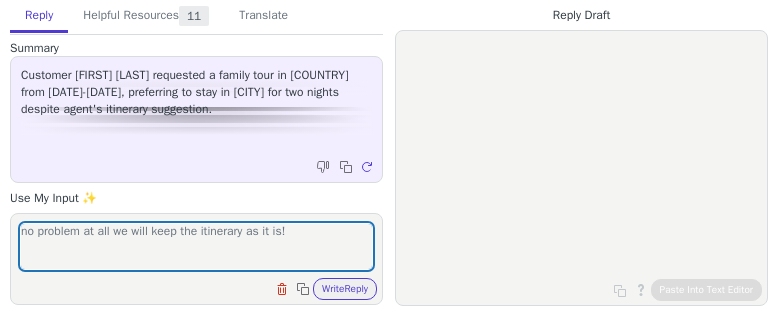 type on "no problem at all we will keep the itinerary as it is!" 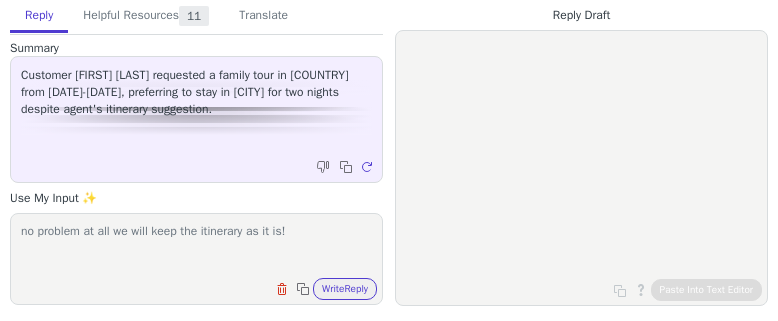 click on "no problem at all we will keep the itinerary as it is!  Clear field Copy to clipboard Write  Reply" at bounding box center [196, 259] 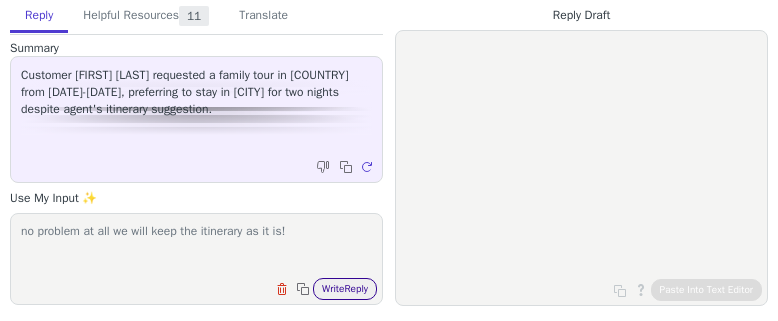 click on "Write  Reply" at bounding box center (345, 289) 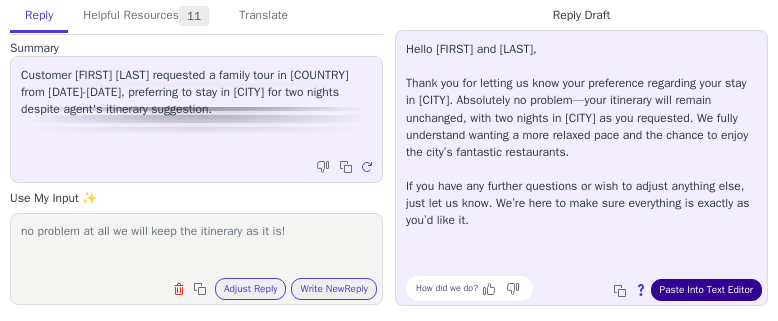 click on "Paste Into Text Editor" at bounding box center [706, 290] 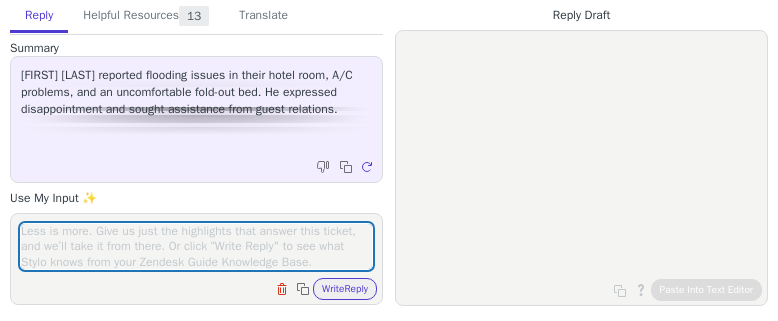 scroll, scrollTop: 0, scrollLeft: 0, axis: both 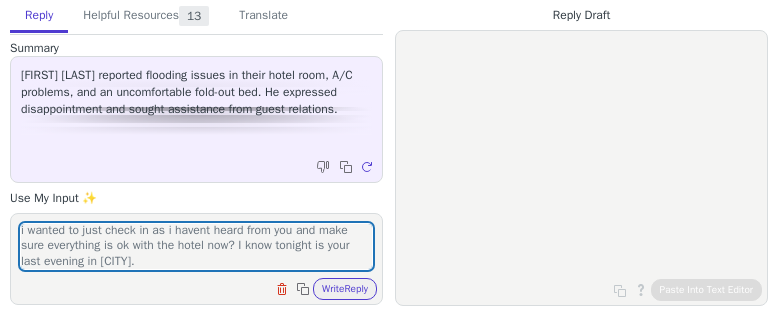 type on "i hope you are well and still enjoying your tour!
i wanted to just check in as i havent heard from you and make sure everything is ok with the hotel now? I know tonight is your last evening in [CITY]." 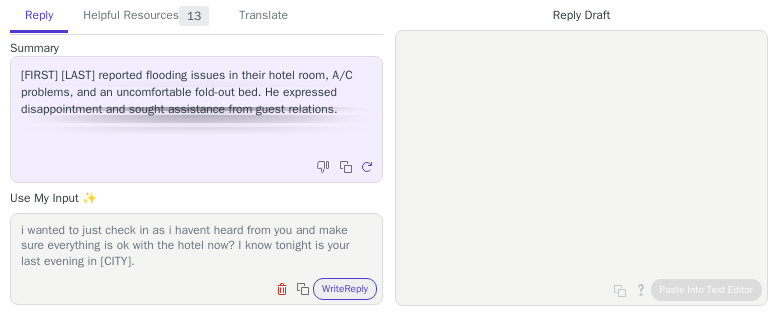 click on "i hope you are well and still enjoying your tour!
i wanted to just check in as i havent heard from you and make sure everything is ok with the hotel now? I know tonight is your last evening in [CITY].
Clear field Copy to clipboard Write  Reply" at bounding box center [196, 259] 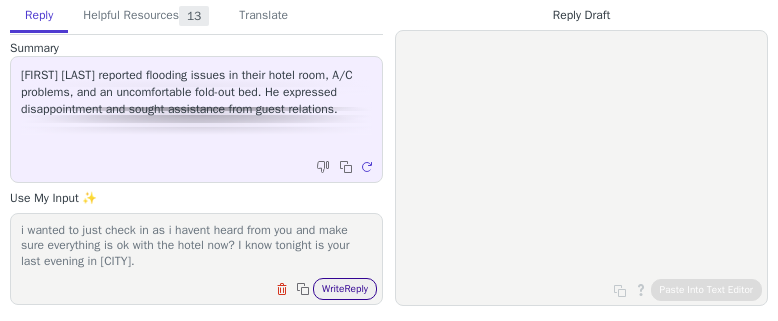 click on "Write  Reply" at bounding box center (345, 289) 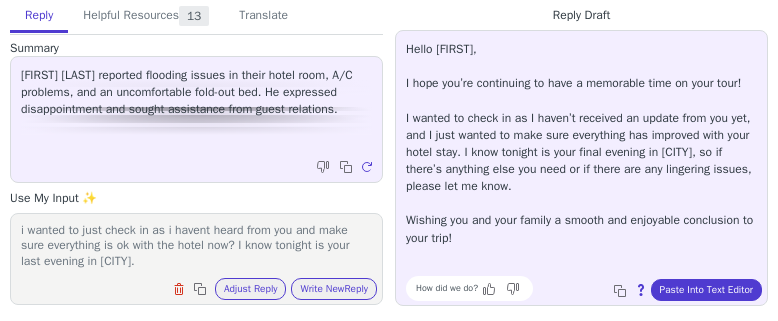 click on "How did we do?   Copy to clipboard About this reply Paste Into Text Editor" at bounding box center [591, 288] 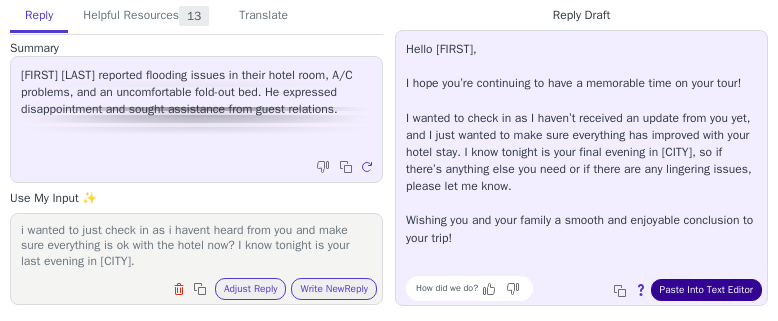 click on "Paste Into Text Editor" at bounding box center (706, 290) 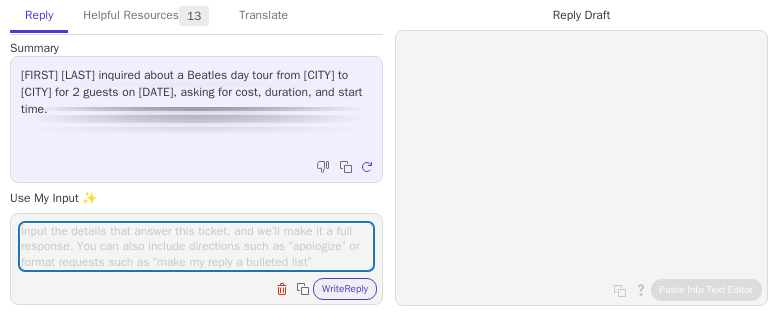 scroll, scrollTop: 0, scrollLeft: 0, axis: both 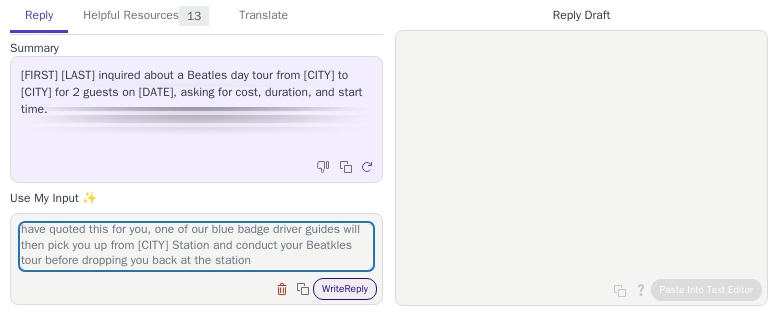 type on "given the driving distance from [CITY] to [CITY] it tsakes around 4 hours without traffic, it would be better for you to get the train from [CITY] direct to [CITY] and return back via train in the evening. I have quoted this for you, one of our blue badge driver guides will then pick you up from [CITY] Station and conduct your Beatkles tour before dropping you back at the station" 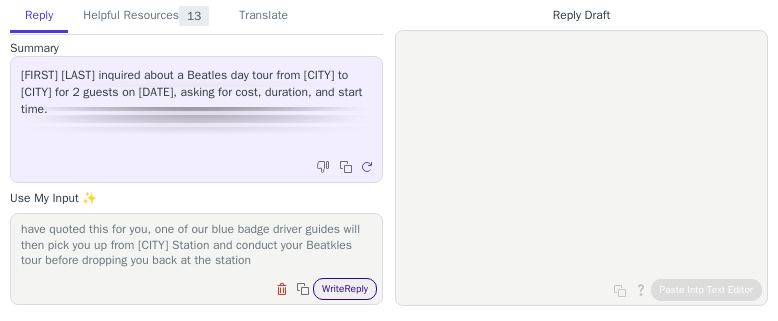 click on "Write  Reply" at bounding box center (345, 289) 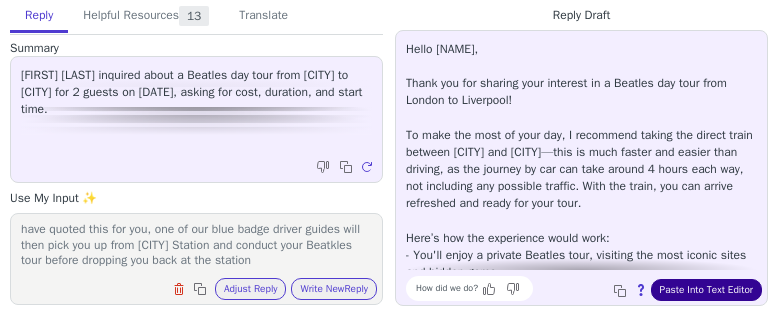 click on "Paste Into Text Editor" at bounding box center [706, 290] 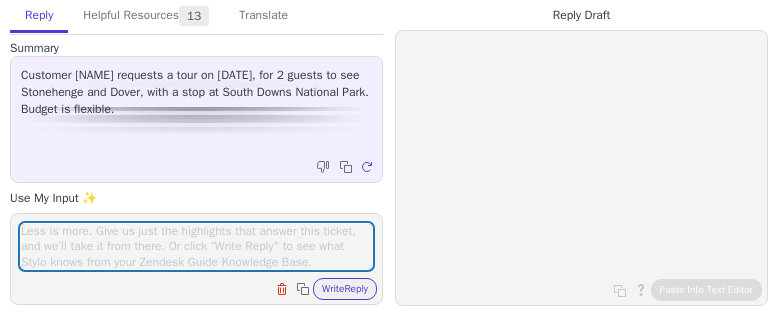 scroll, scrollTop: 0, scrollLeft: 0, axis: both 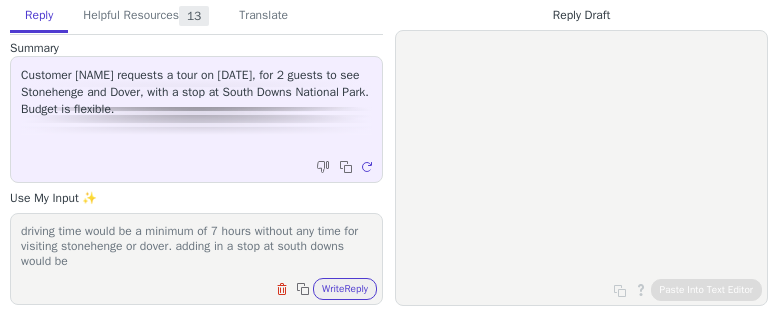 click on "thanks for reraching out with tour request
i udnerstand you wish to see stoneghenge and dover with a stop at the seven sisters however, without the stop at south downs the driving time would be a minimum of 7 hours without any time for visiting stonehenge or dover. adding in a stop at south downs would be" at bounding box center (196, 246) 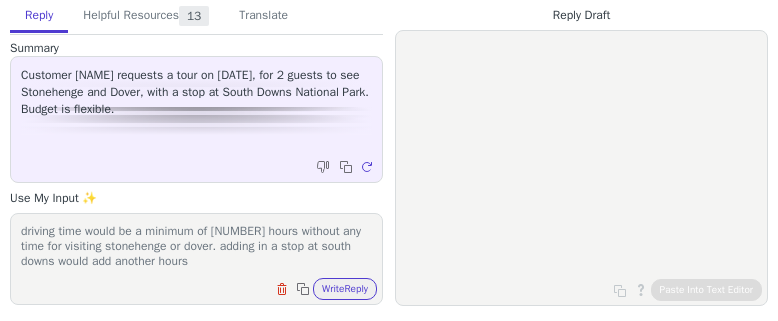 click on "thanks for reraching out with tour request
i udnerstand you wish to see stoneghenge and dover with a stop at the seven sisters however, without the stop at south downs the driving time would be a minimum of [NUMBER] hours without any time for visiting stonehenge or dover. adding in a stop at south downs would add another hours" at bounding box center [196, 246] 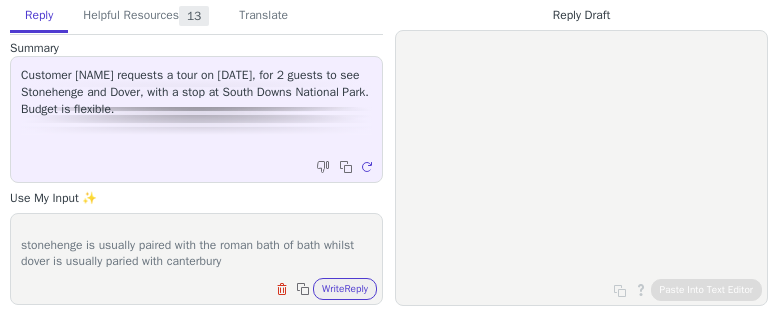 scroll, scrollTop: 154, scrollLeft: 0, axis: vertical 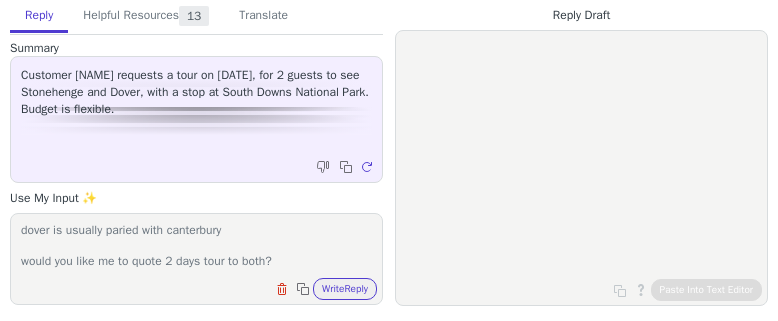 type on "thanks for reraching out with tour request
i udnerstand you wish to see stoneghenge and dover with a stop at the seven sisters however, without the stop at south downs the driving time would be a minimum of 7 hours without any time for visiting stonehenge or dover. adding in a stop at south downs would add another hour making it an 8 hour driving total.
stonehenge is usually paired with the roman bath of bath whilst dover is usually paried with canterbury
would you like me to quote 2 days tour to both?" 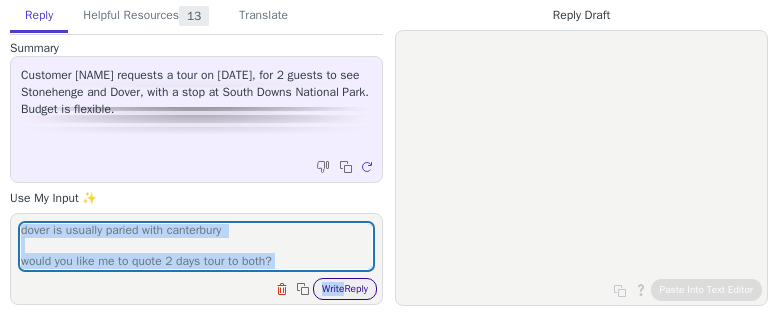click on "thanks for reraching out with tour request
i udnerstand you wish to see stoneghenge and dover with a stop at the seven sisters however, without the stop at south downs the driving time would be a minimum of [NUMBER] hours without any time for visiting stoneghenge or dover. adding in a stop at south downs would add another hour making it an [NUMBER] hour driving total.
stoneghenge is usually paired with the roman bath of bath whilst dover is usually paried with canterbury
would you like me to quote [NUMBER] days tour to both?  Clear field Copy to clipboard Write  Reply" at bounding box center (196, 259) 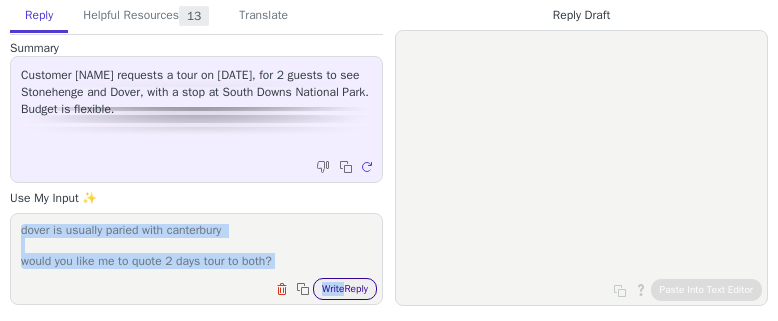 click on "Write  Reply" at bounding box center [345, 289] 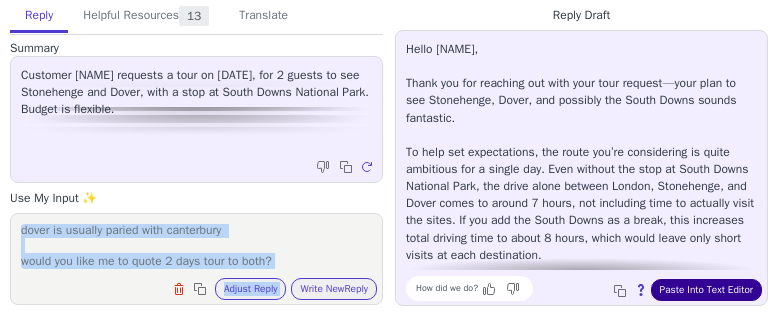 click on "Paste Into Text Editor" at bounding box center [706, 290] 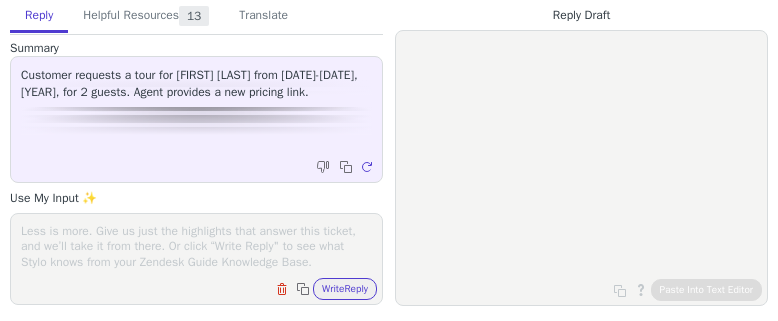 scroll, scrollTop: 0, scrollLeft: 0, axis: both 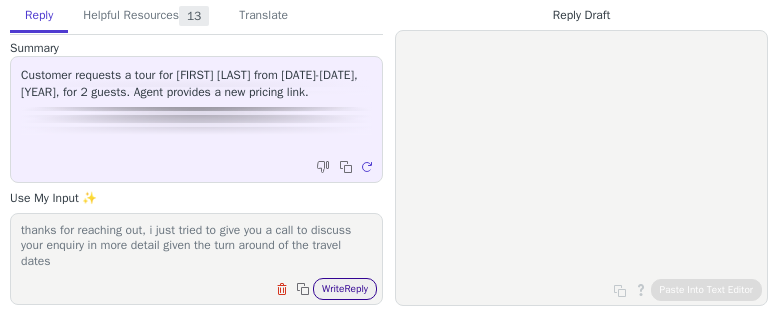 type on "thanks for reaching out, i just tried to give you a call to discuss your enquiry in more detail given the turn around of the travel dates" 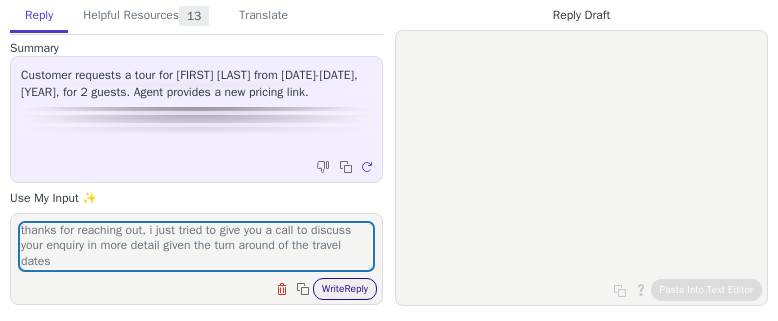 click on "Write  Reply" at bounding box center (345, 289) 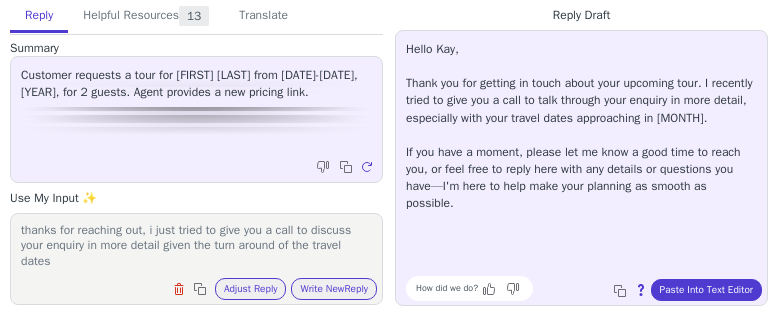 click on "Hello [FIRST], Thank you for getting in touch about your upcoming tour. I recently tried to give you a call to talk through your enquiry in more detail, especially with your travel dates approaching in [MONTH]. If you have a moment, please let me know a good time to reach you, or feel free to reply here with any details or questions you have—I'm here to help make your planning as smooth as possible. How did we do? Copy to clipboard About this reply Paste Into Text Editor" at bounding box center [581, 168] 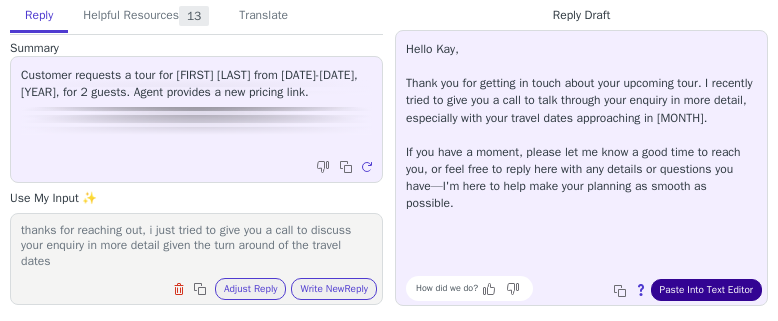 click on "Paste Into Text Editor" at bounding box center (706, 290) 